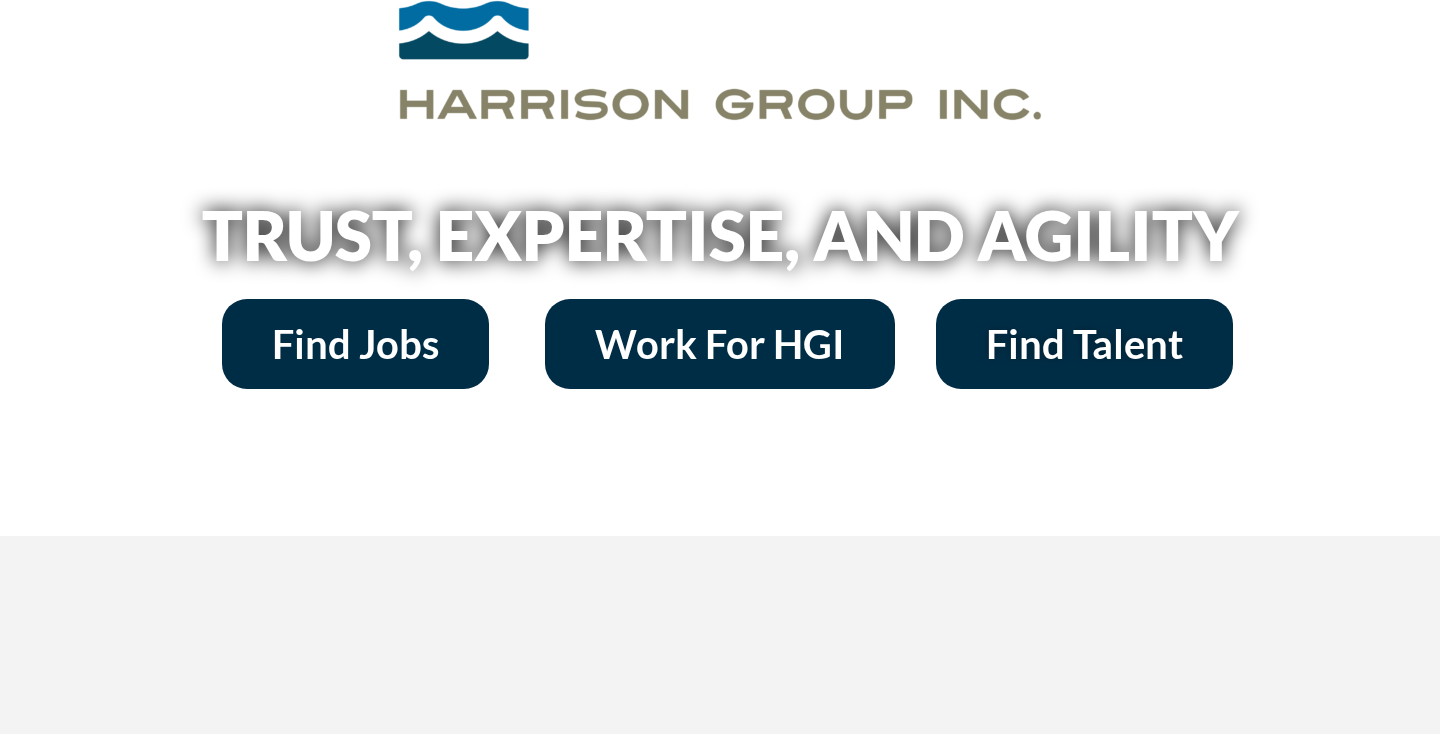 scroll, scrollTop: 303, scrollLeft: 0, axis: vertical 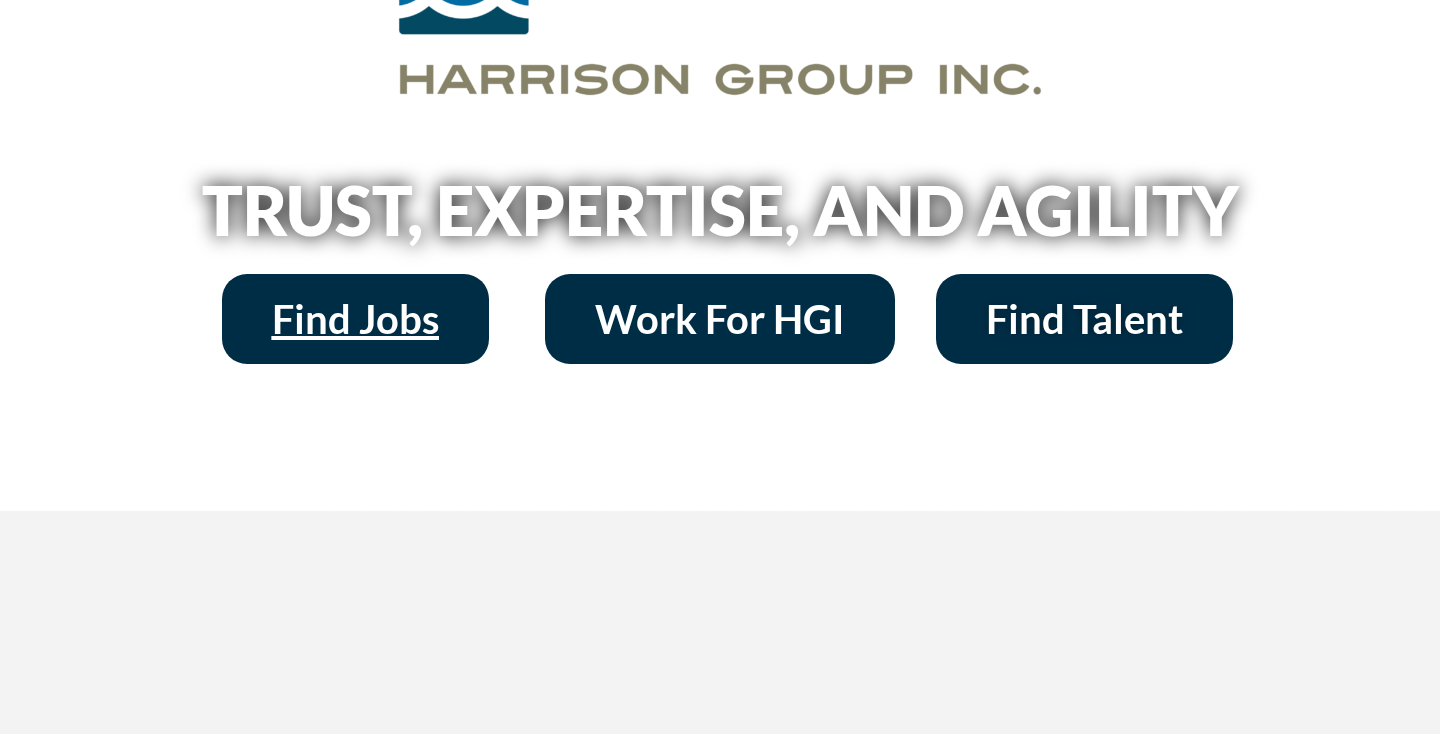 click on "Find Jobs" at bounding box center (355, 319) 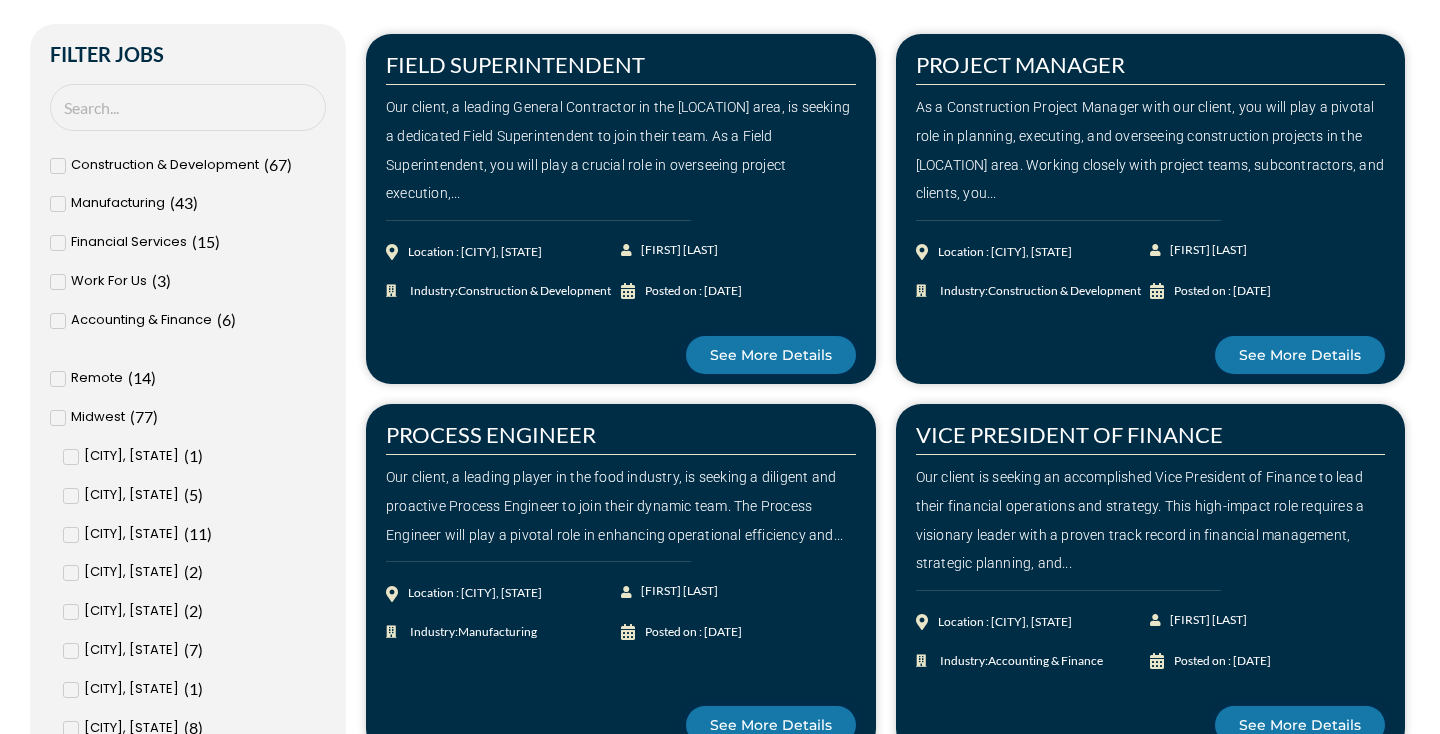 scroll, scrollTop: 568, scrollLeft: 0, axis: vertical 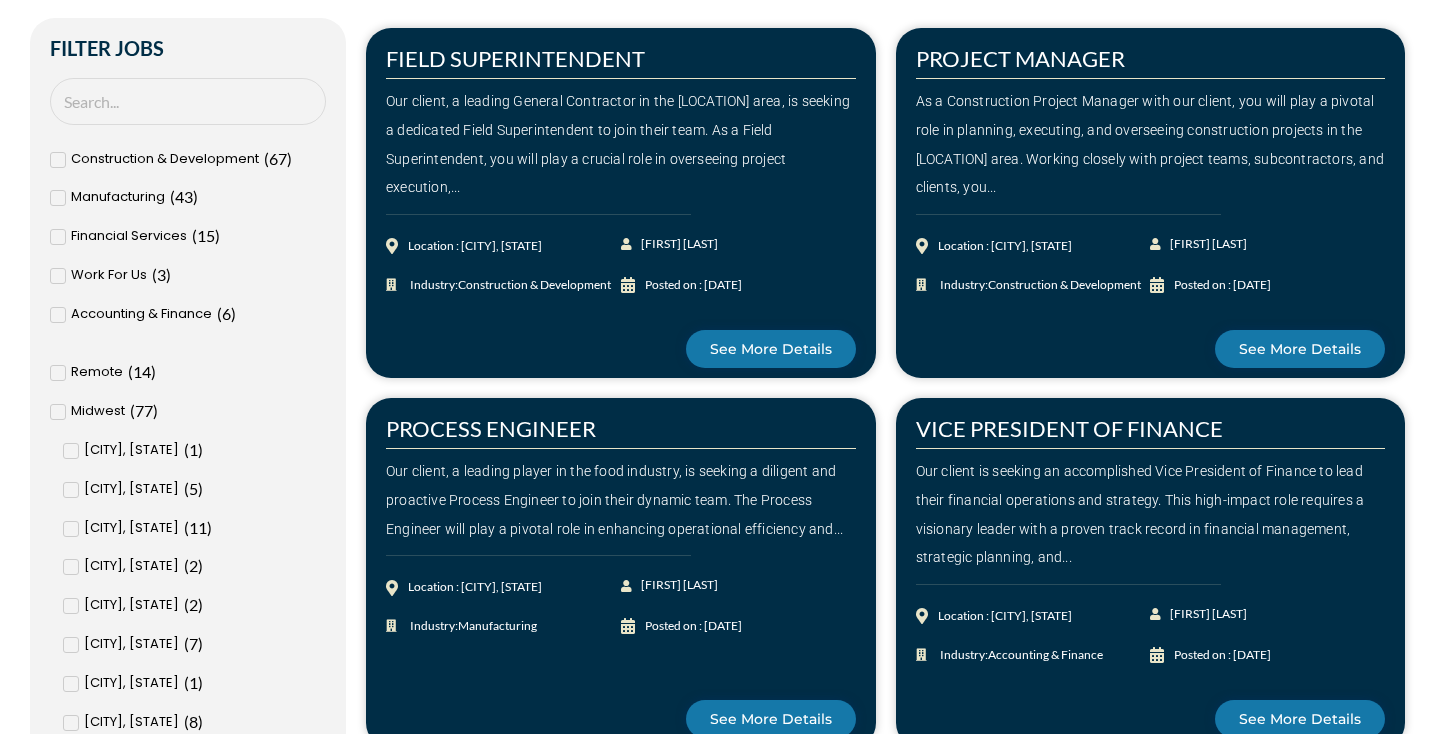 click 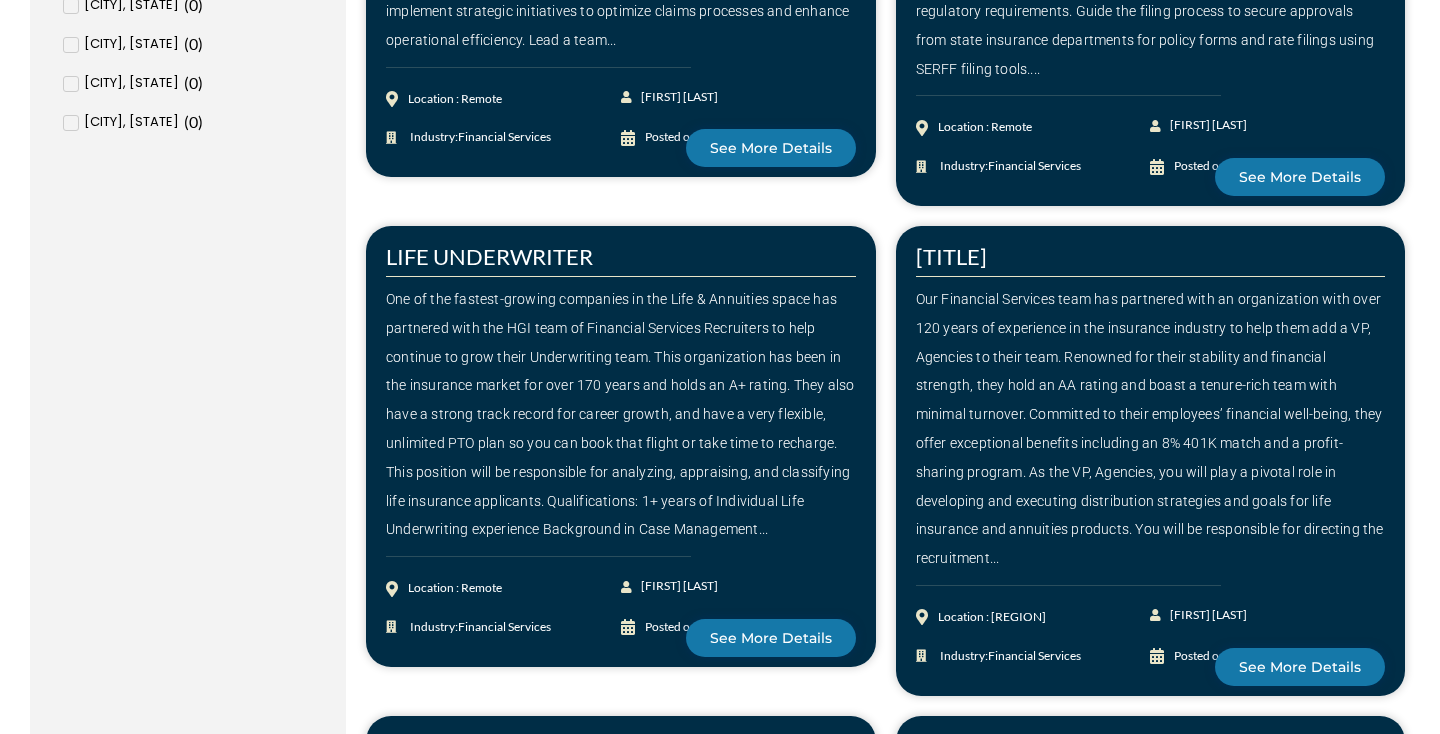 scroll, scrollTop: 1957, scrollLeft: 0, axis: vertical 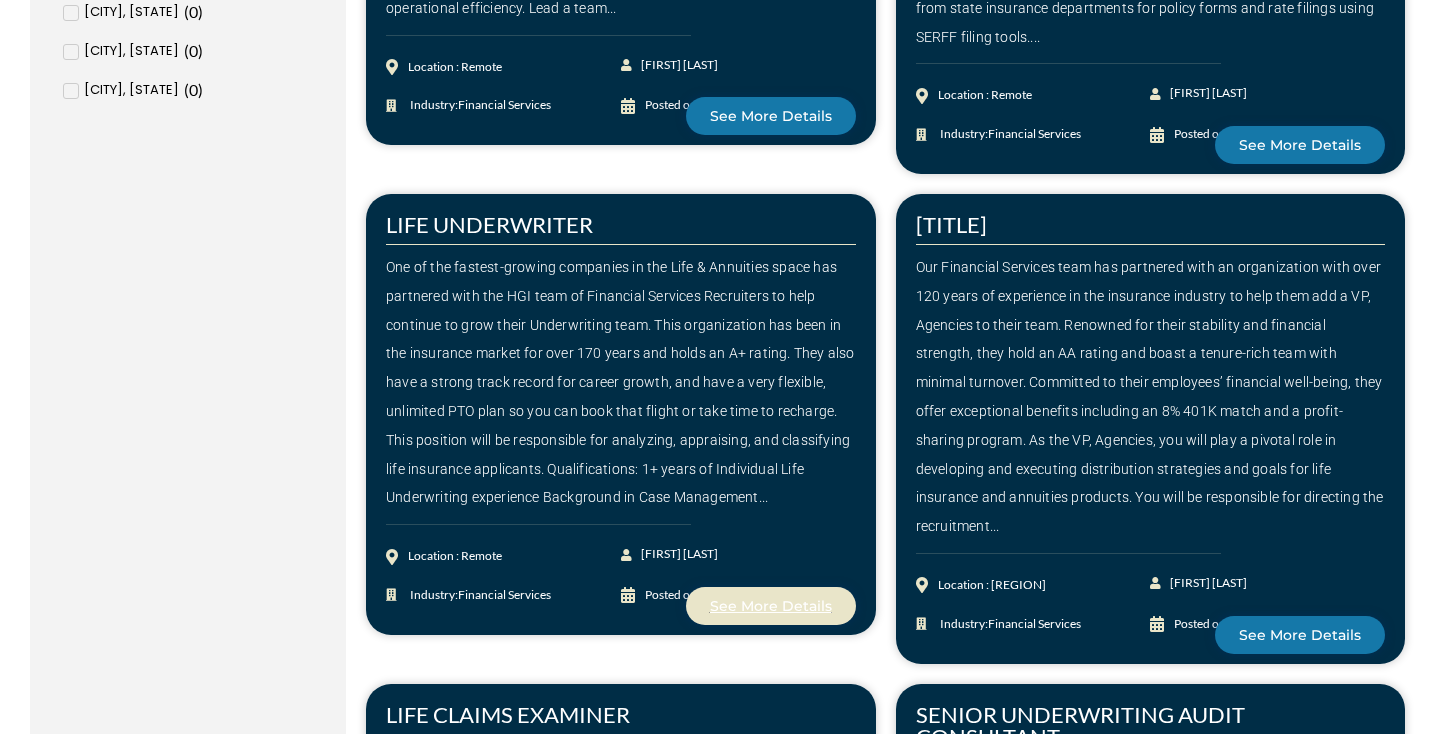 click on "See More Details" at bounding box center (771, 606) 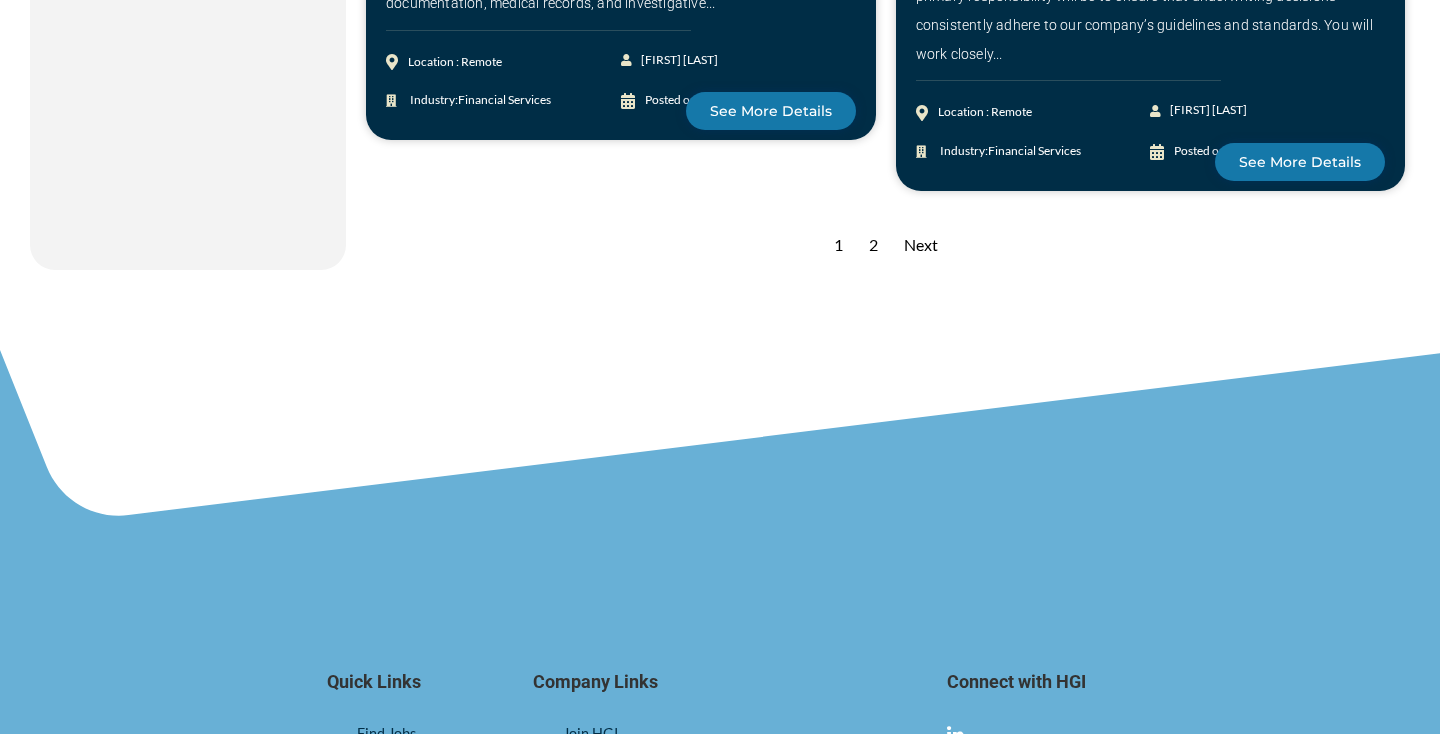 scroll, scrollTop: 2977, scrollLeft: 0, axis: vertical 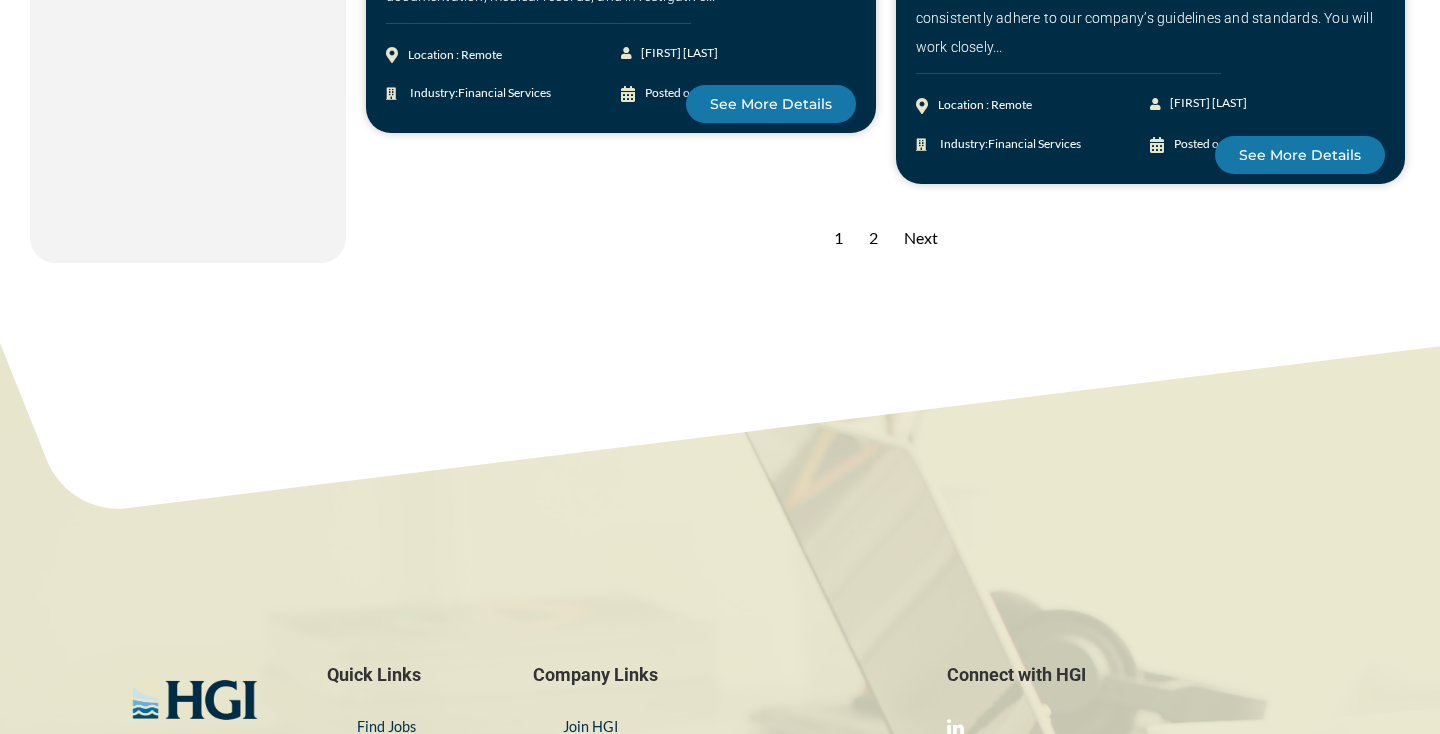click on "2" at bounding box center [873, 238] 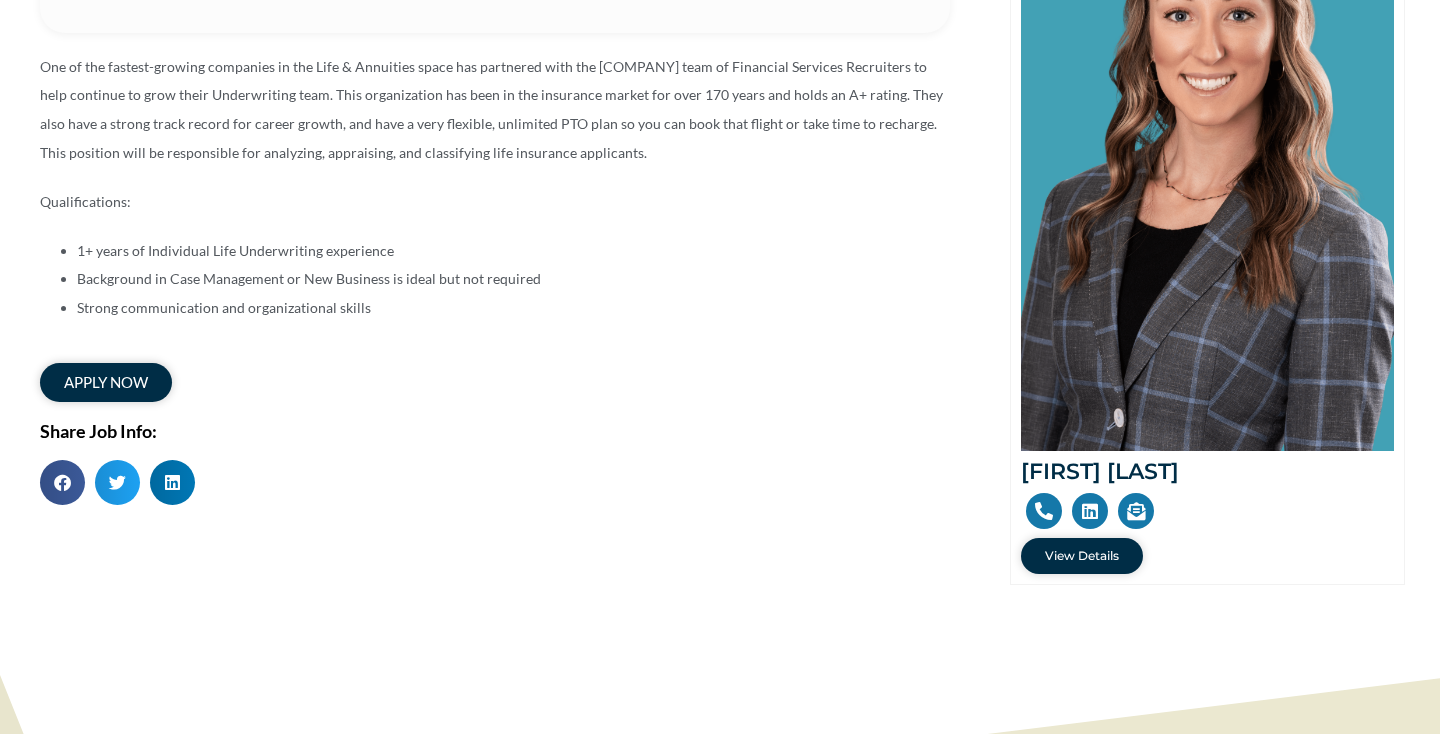 scroll, scrollTop: 0, scrollLeft: 0, axis: both 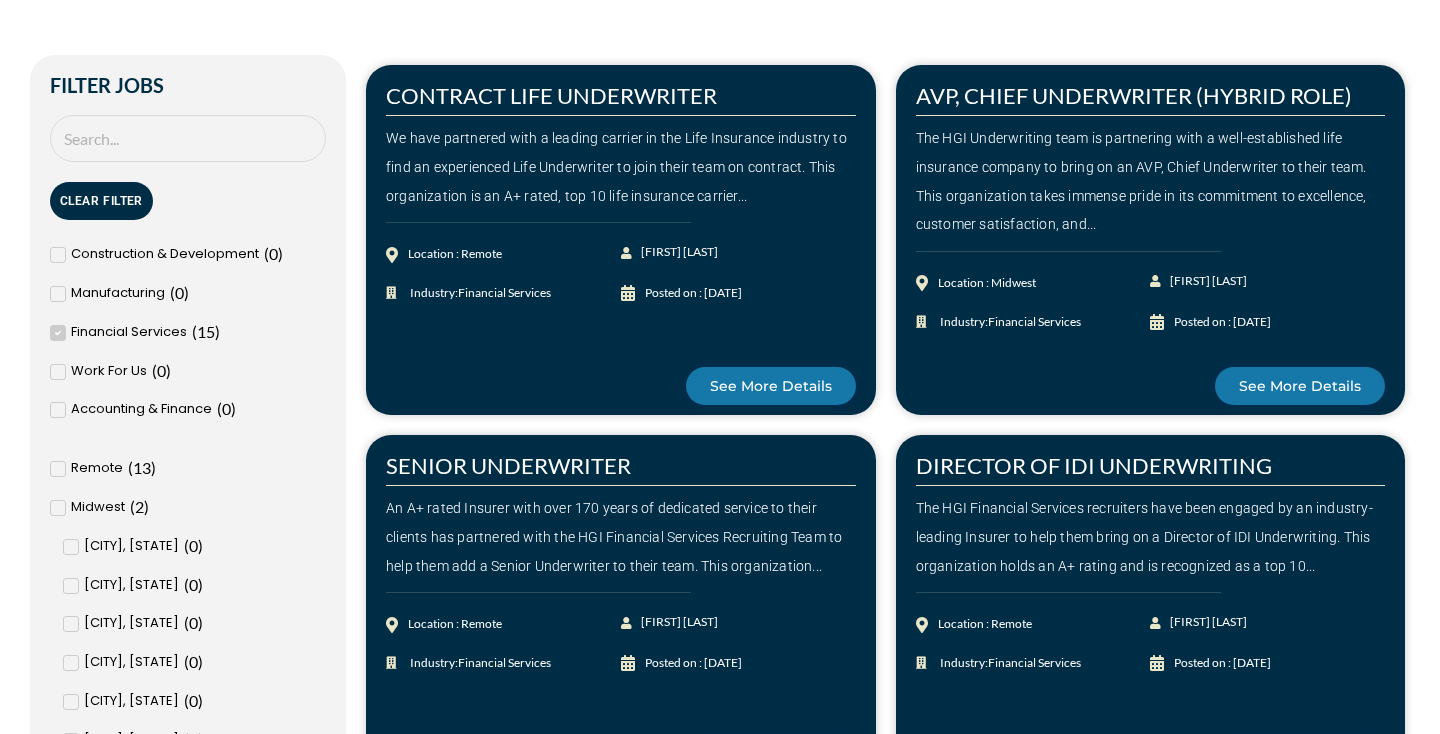 click at bounding box center (58, 333) 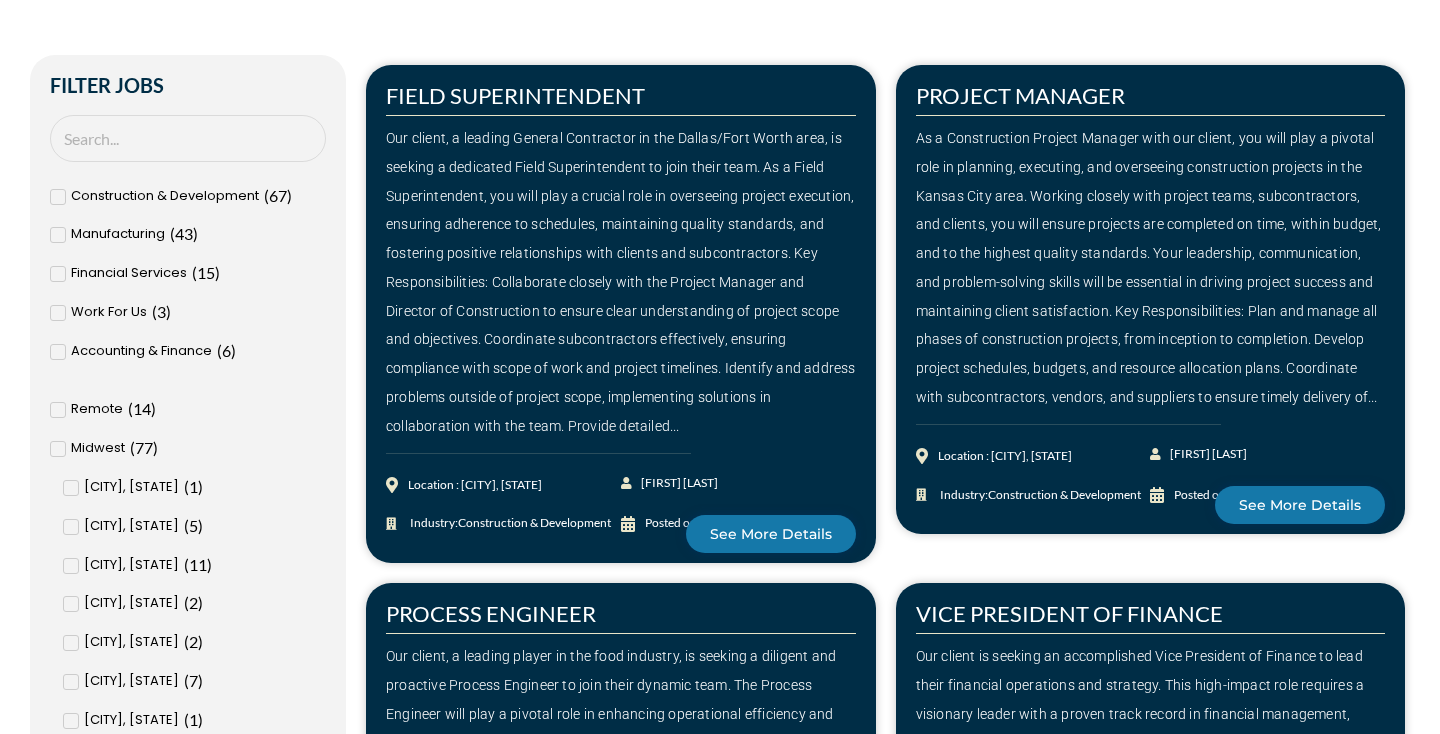 click 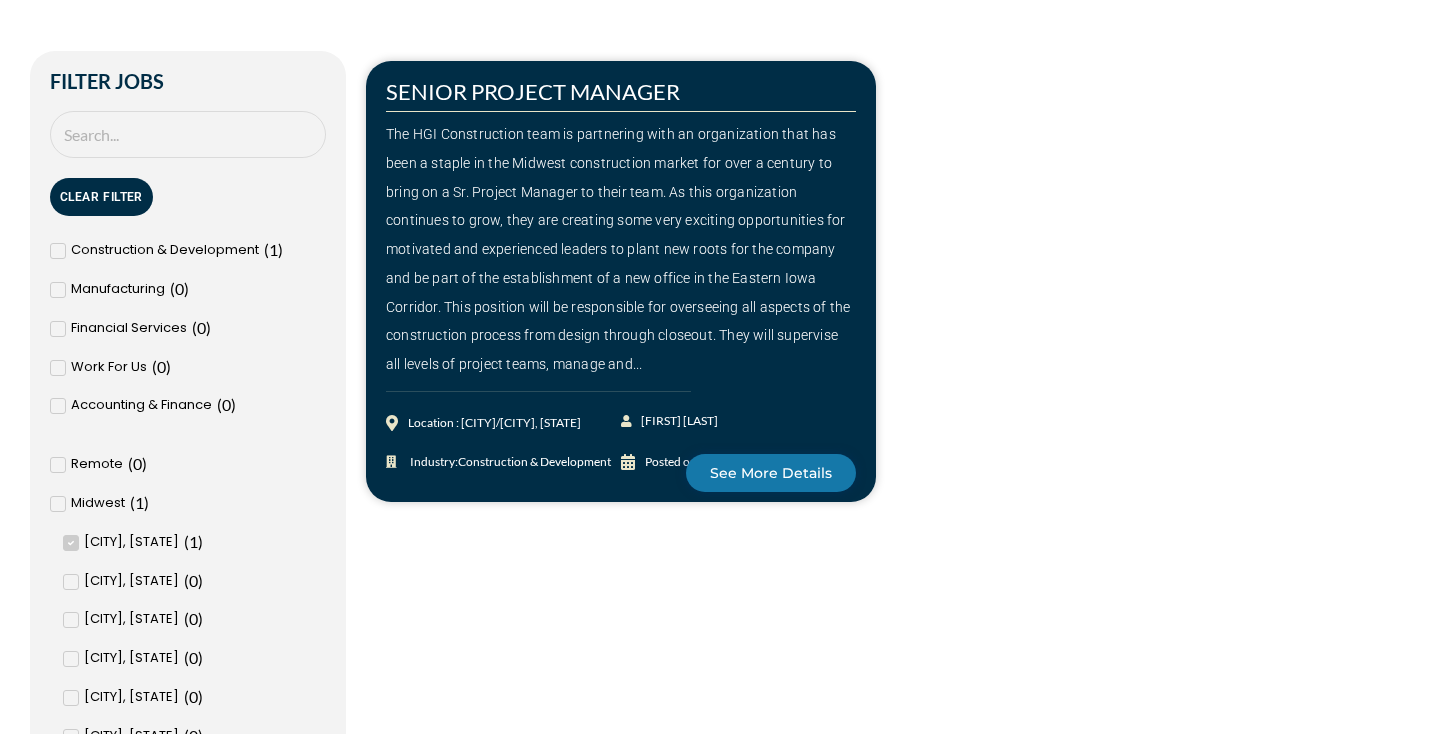 scroll, scrollTop: 536, scrollLeft: 0, axis: vertical 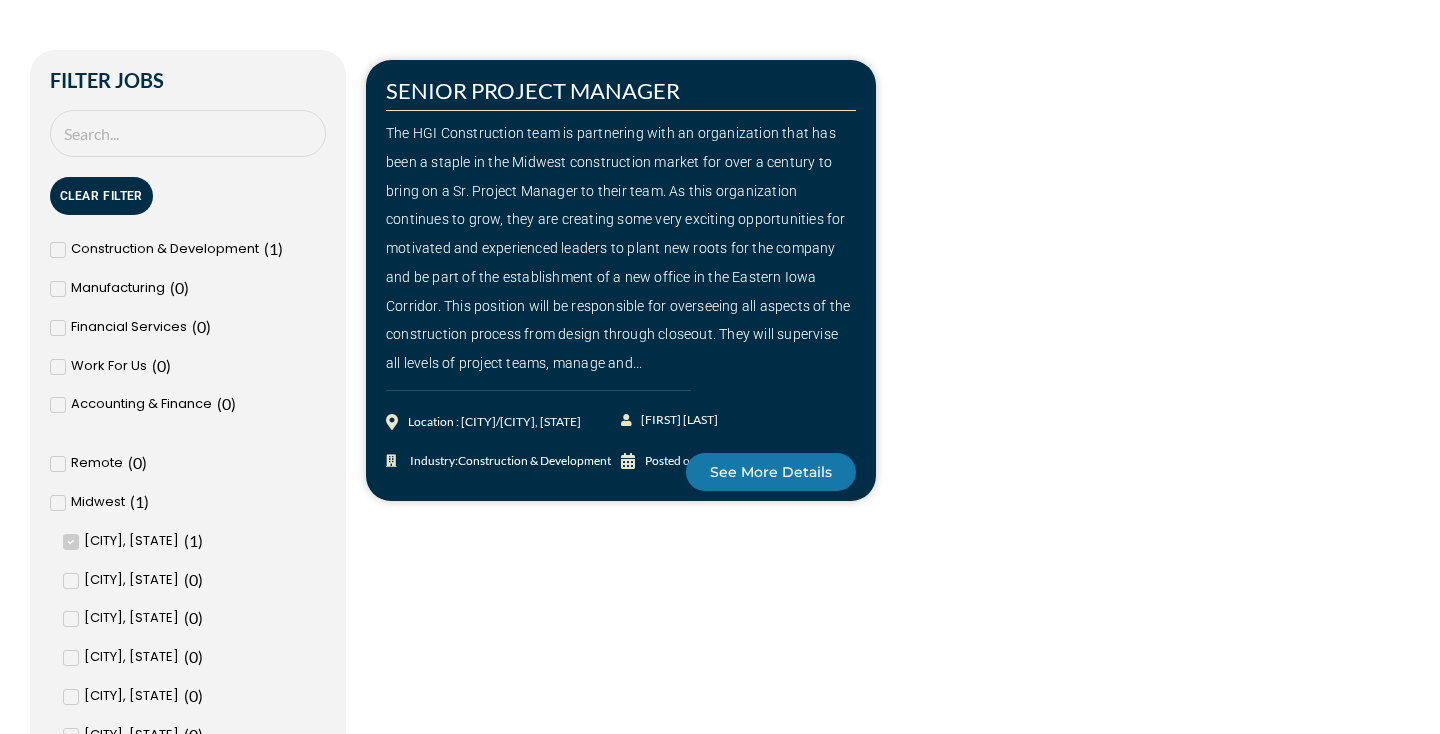 click 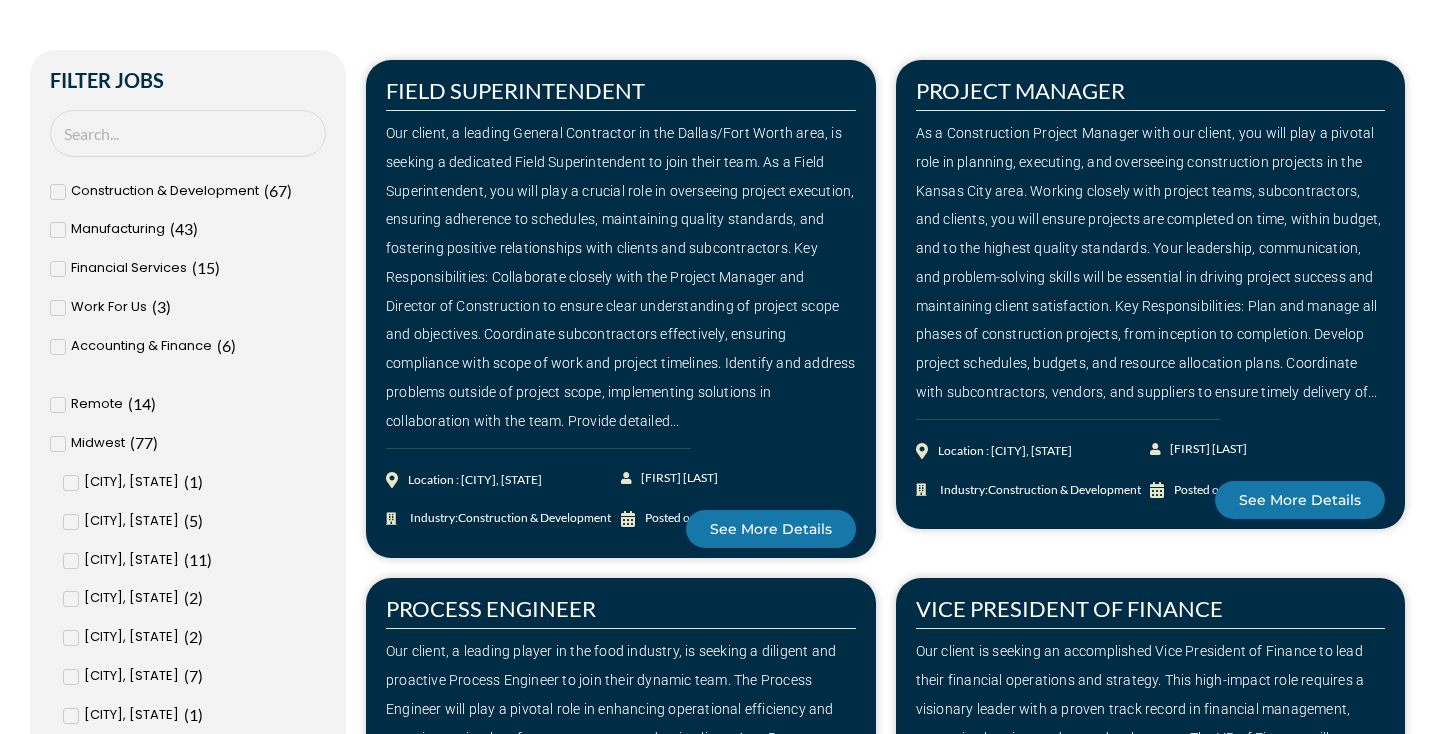 click on "Accounting & Finance" at bounding box center (141, 346) 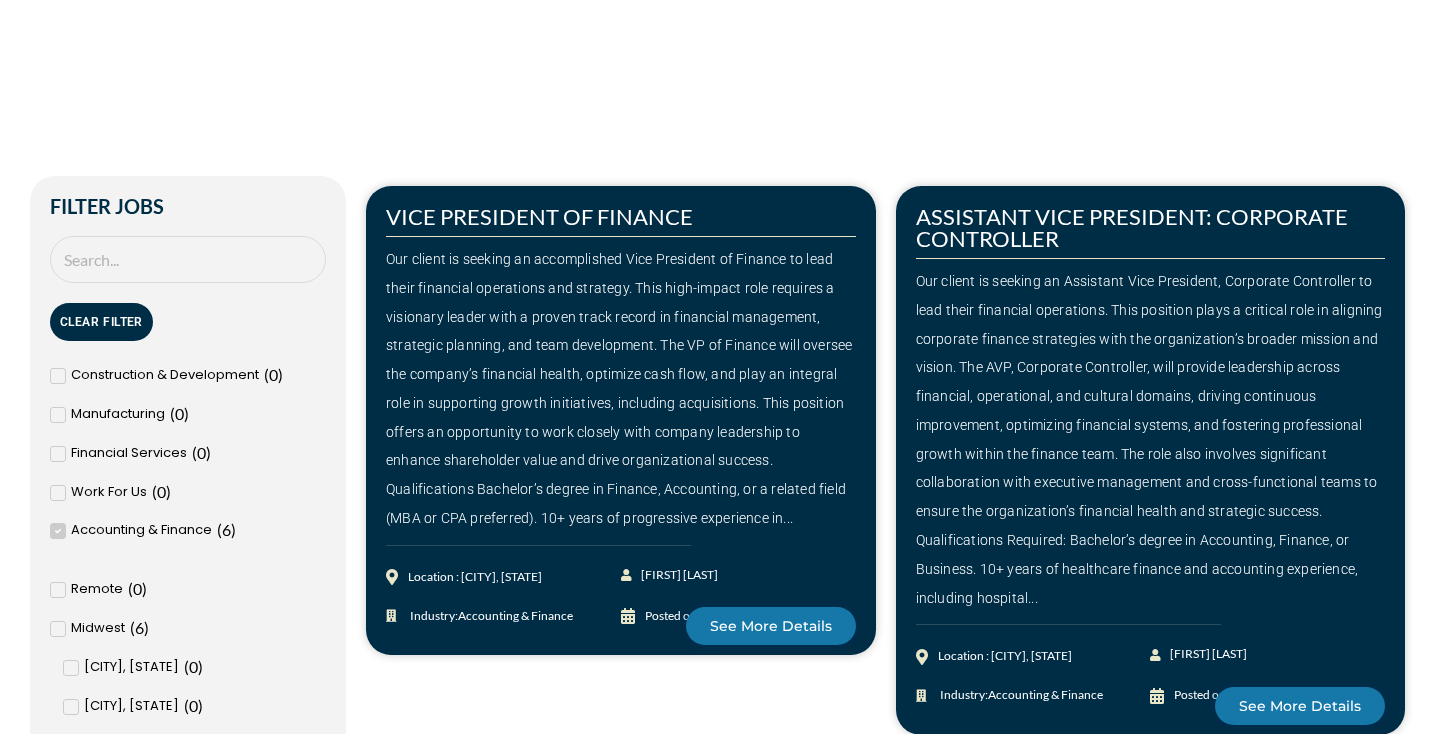 scroll, scrollTop: 383, scrollLeft: 0, axis: vertical 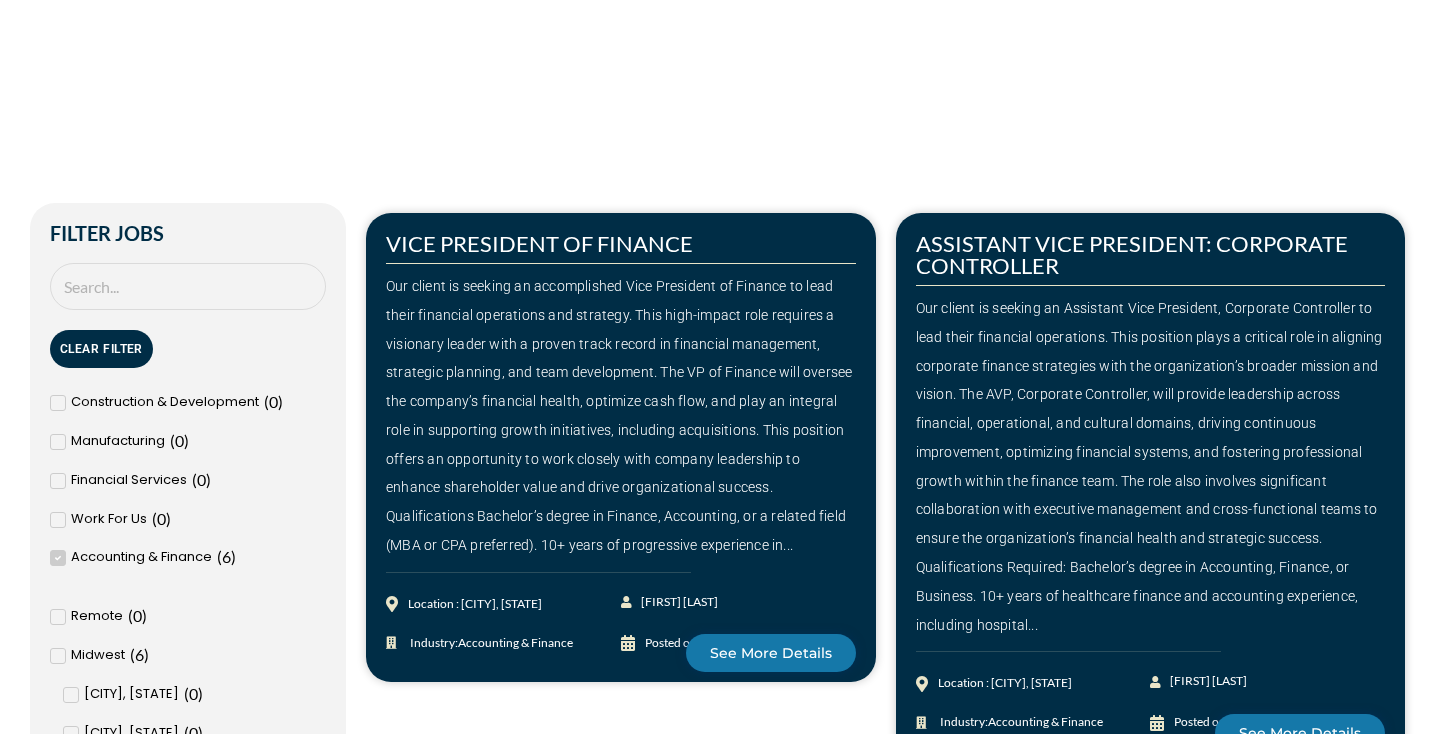 click at bounding box center (58, 558) 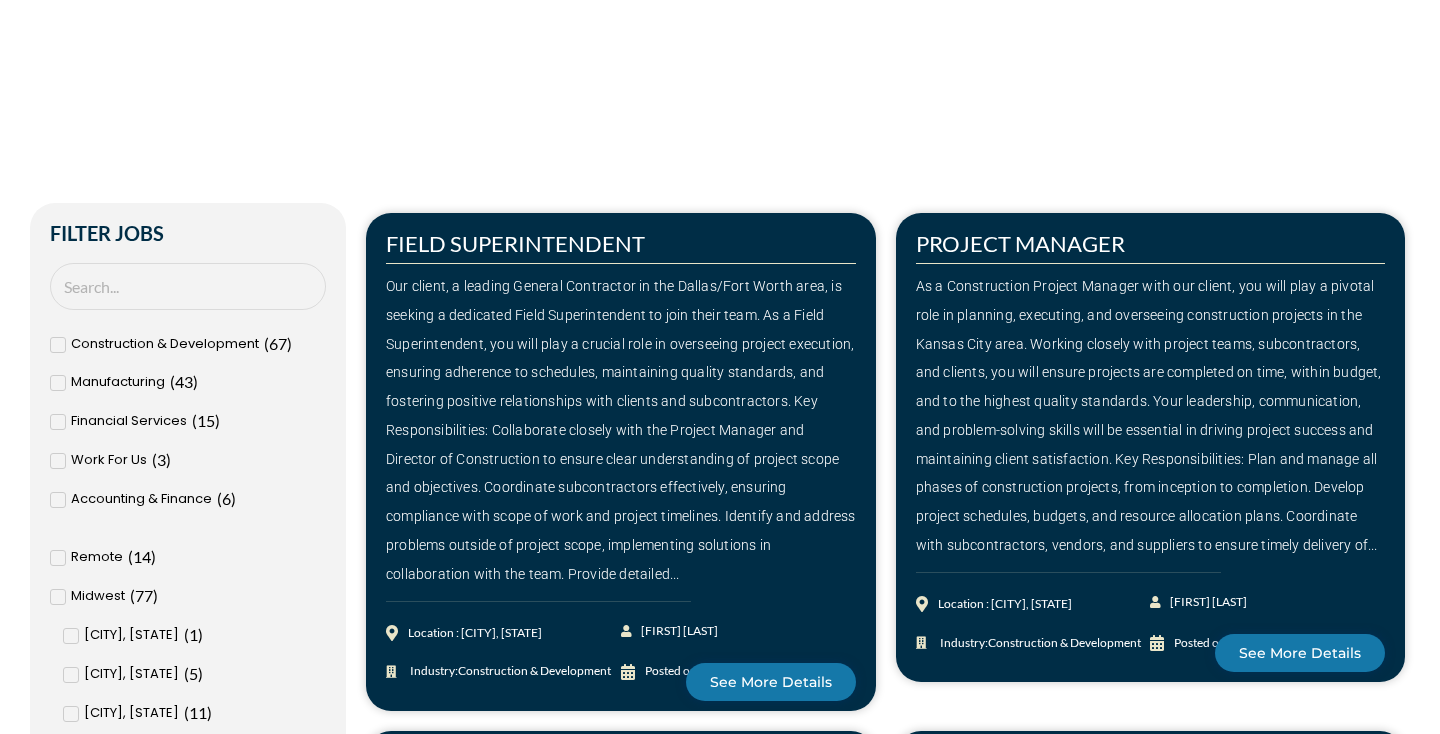 click at bounding box center (58, 461) 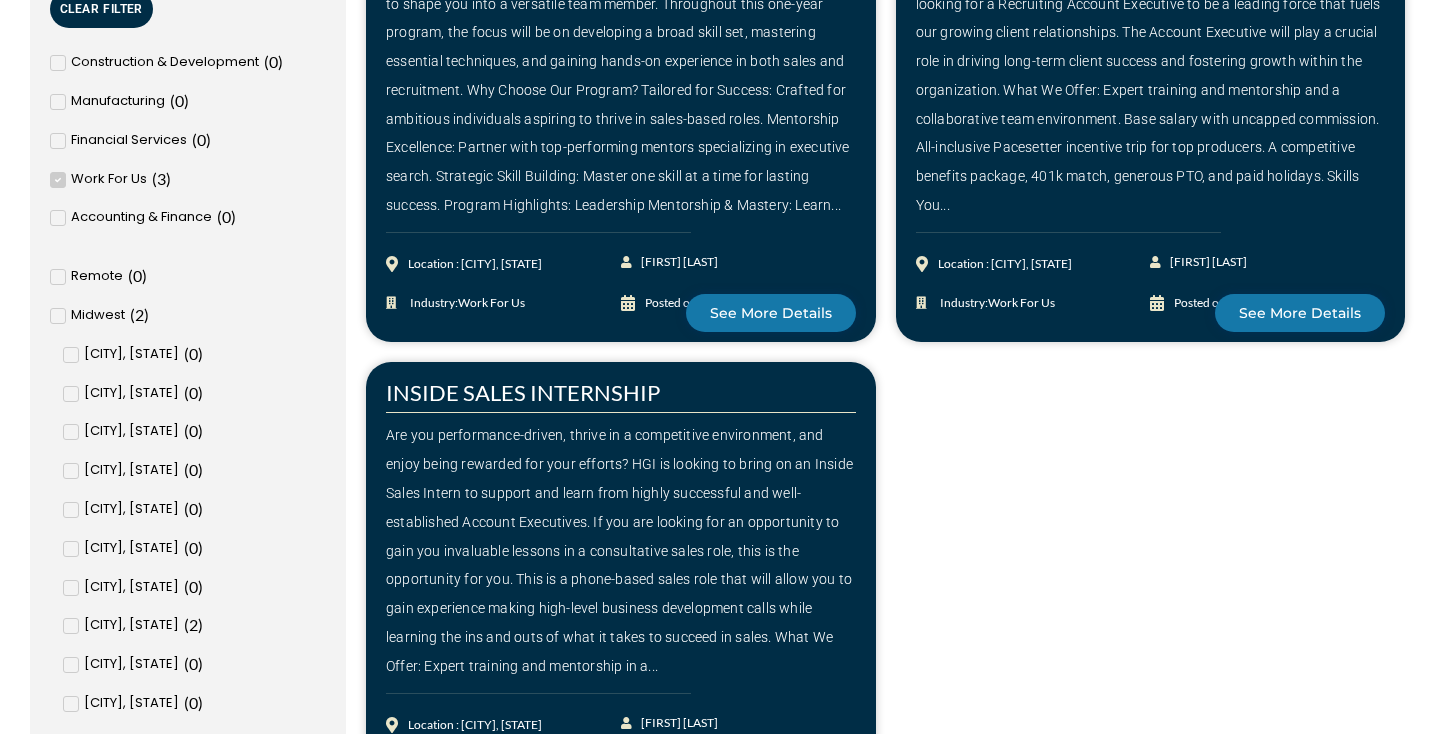 scroll, scrollTop: 689, scrollLeft: 0, axis: vertical 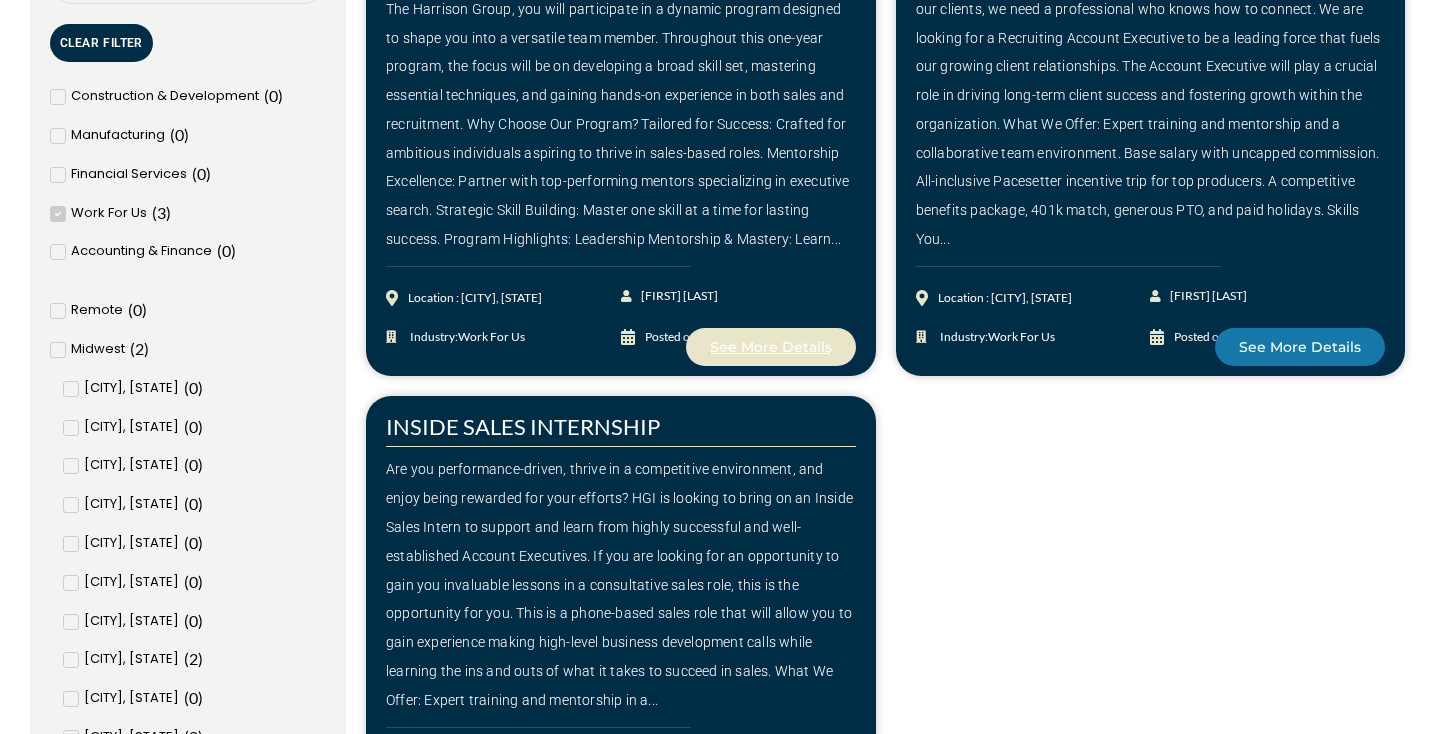 click on "See More Details" at bounding box center (771, 347) 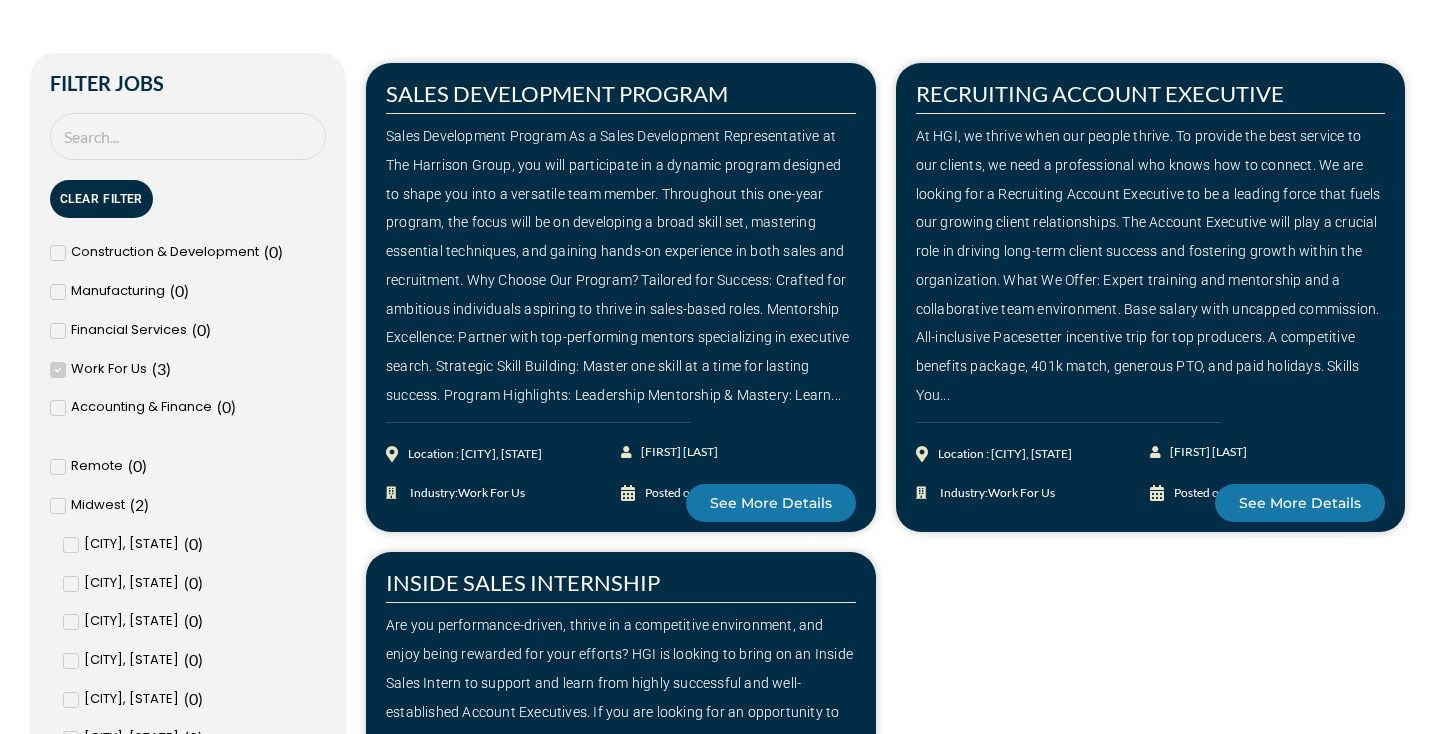 scroll, scrollTop: 501, scrollLeft: 0, axis: vertical 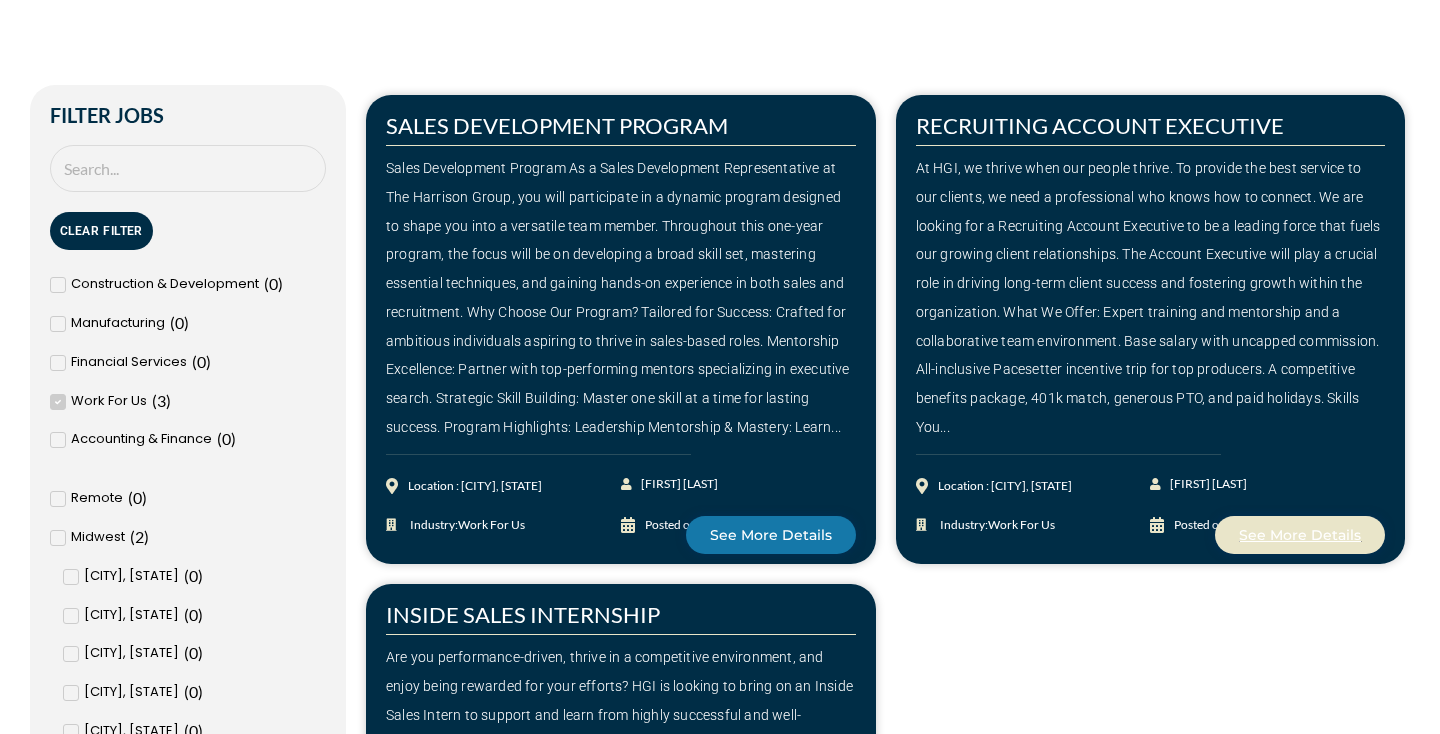 click on "See More Details" at bounding box center [1300, 535] 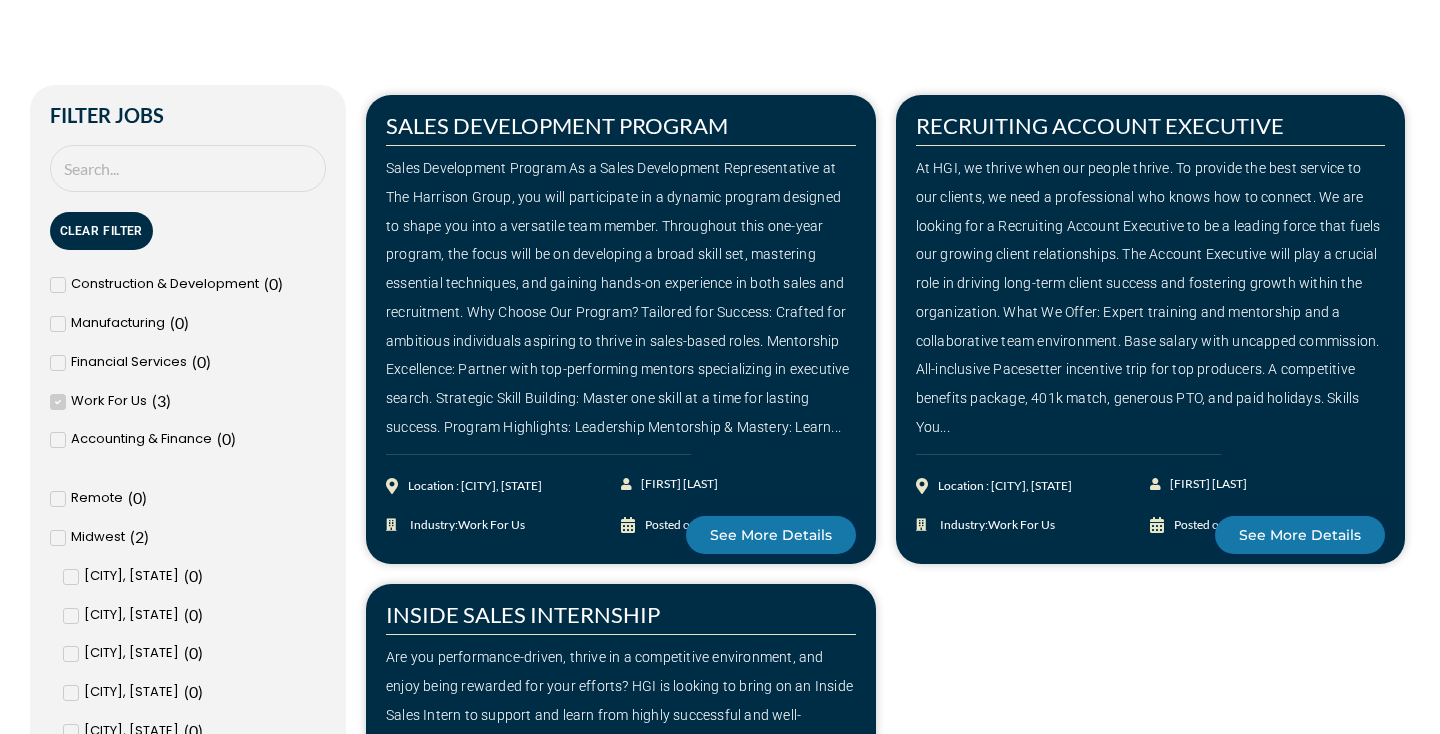 click on "Sales Development Program As a Sales Development Representative at The Harrison Group, you will participate in a dynamic program designed to shape you into a versatile team member. Throughout this one-year program, the focus will be on developing a broad skill set, mastering essential techniques, and gaining hands-on experience in both sales and recruitment. Why Choose Our Program? Tailored for Success: Crafted for ambitious individuals aspiring to thrive in sales-based roles. Mentorship Excellence: Partner with top-performing mentors specializing in executive search. Strategic Skill Building: Master one skill at a time for lasting success. Program Highlights: Leadership Mentorship & Mastery: Learn..." at bounding box center [621, 298] 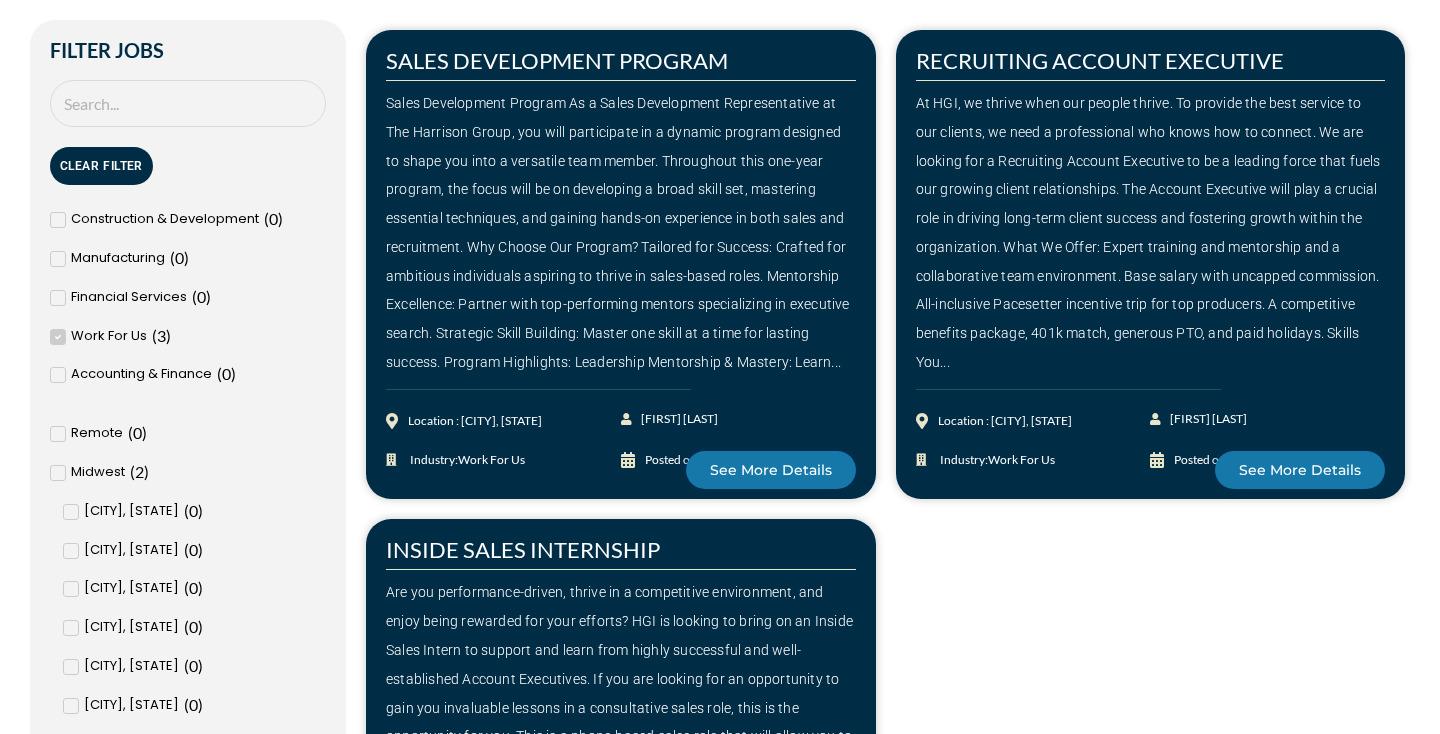 scroll, scrollTop: 531, scrollLeft: 0, axis: vertical 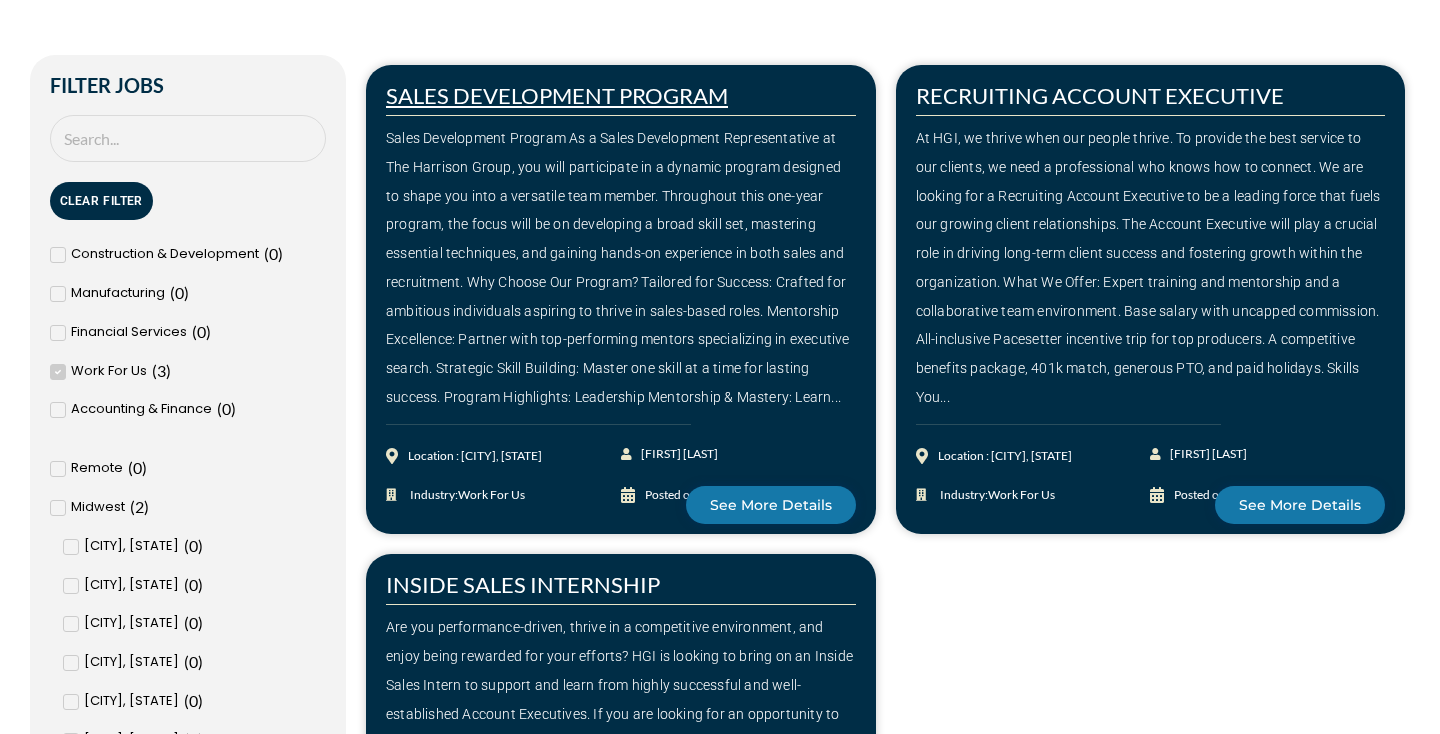 click on "SALES DEVELOPMENT PROGRAM" at bounding box center [557, 95] 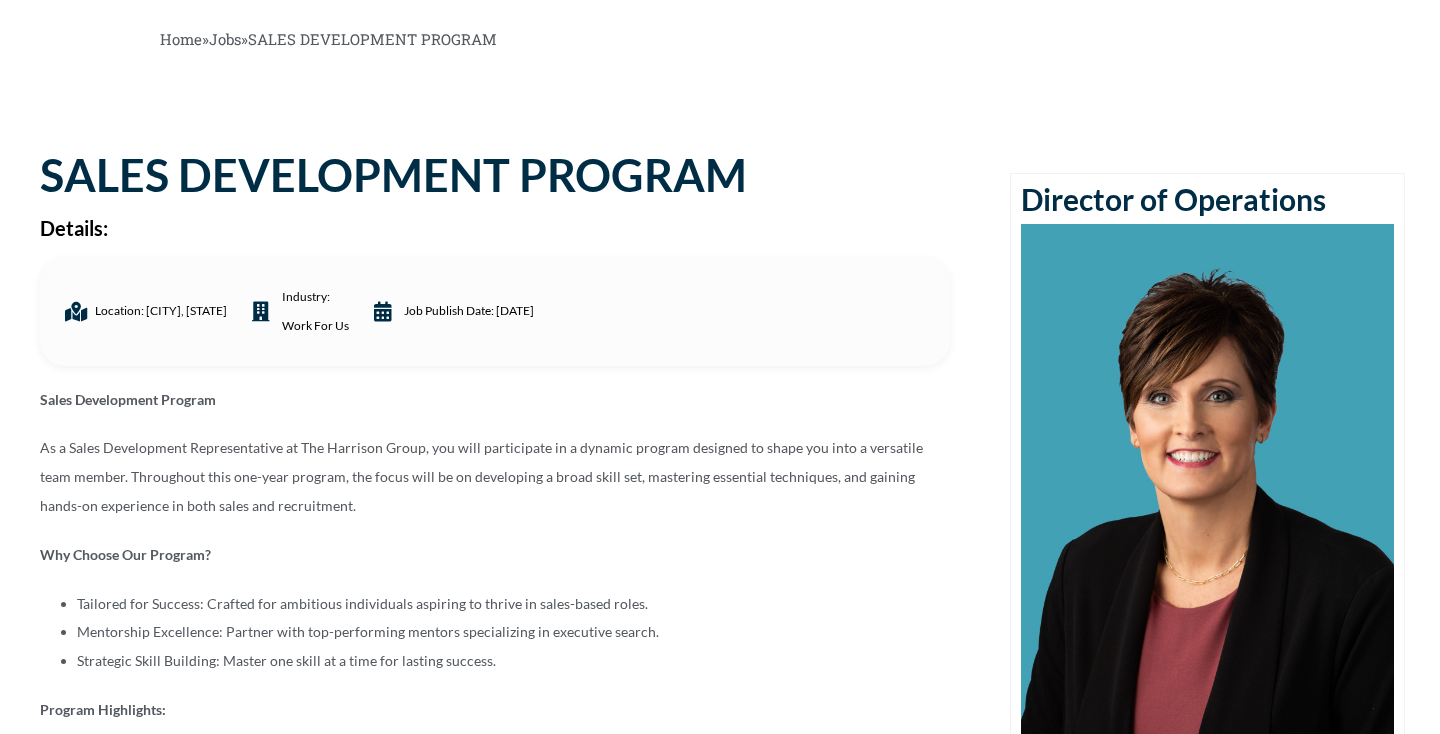 scroll, scrollTop: 0, scrollLeft: 0, axis: both 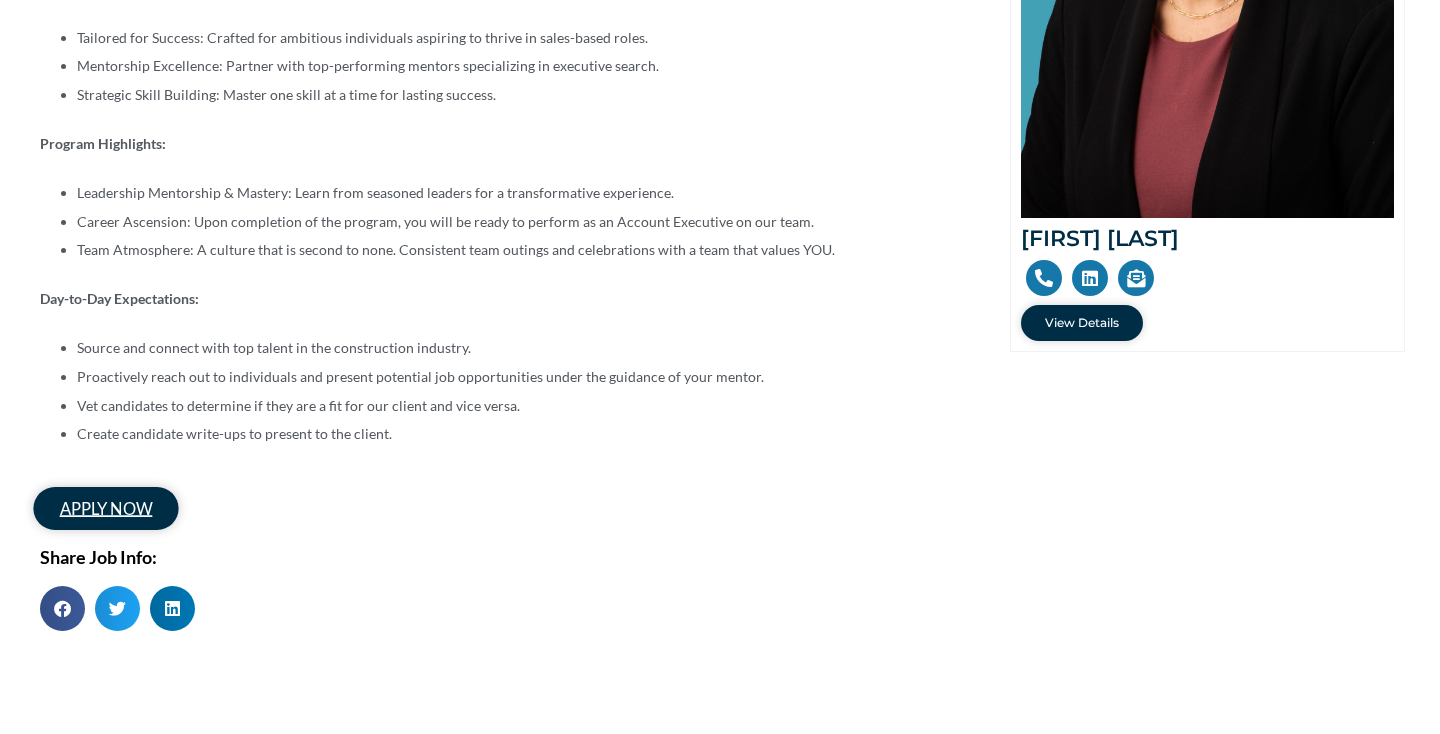 click on "apply now" at bounding box center (105, 508) 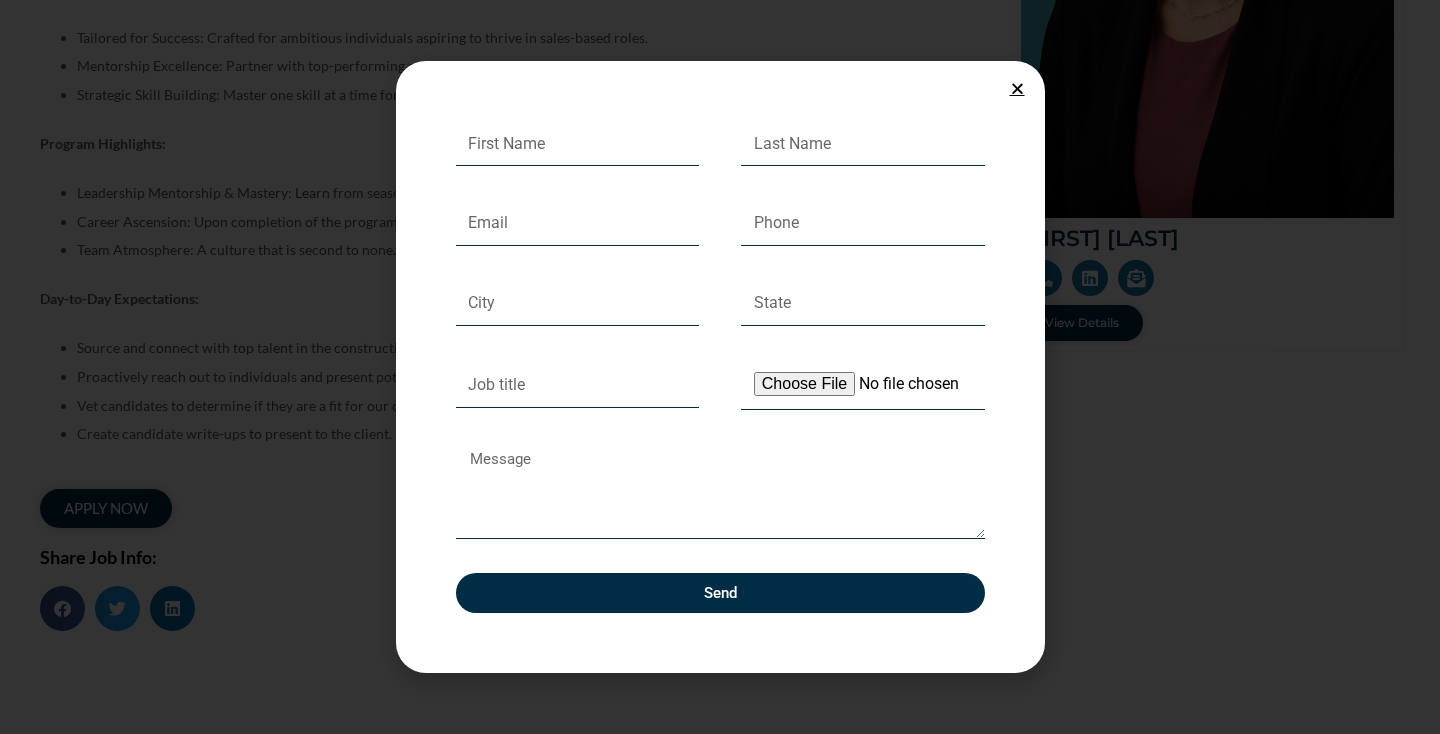 click at bounding box center [1017, 88] 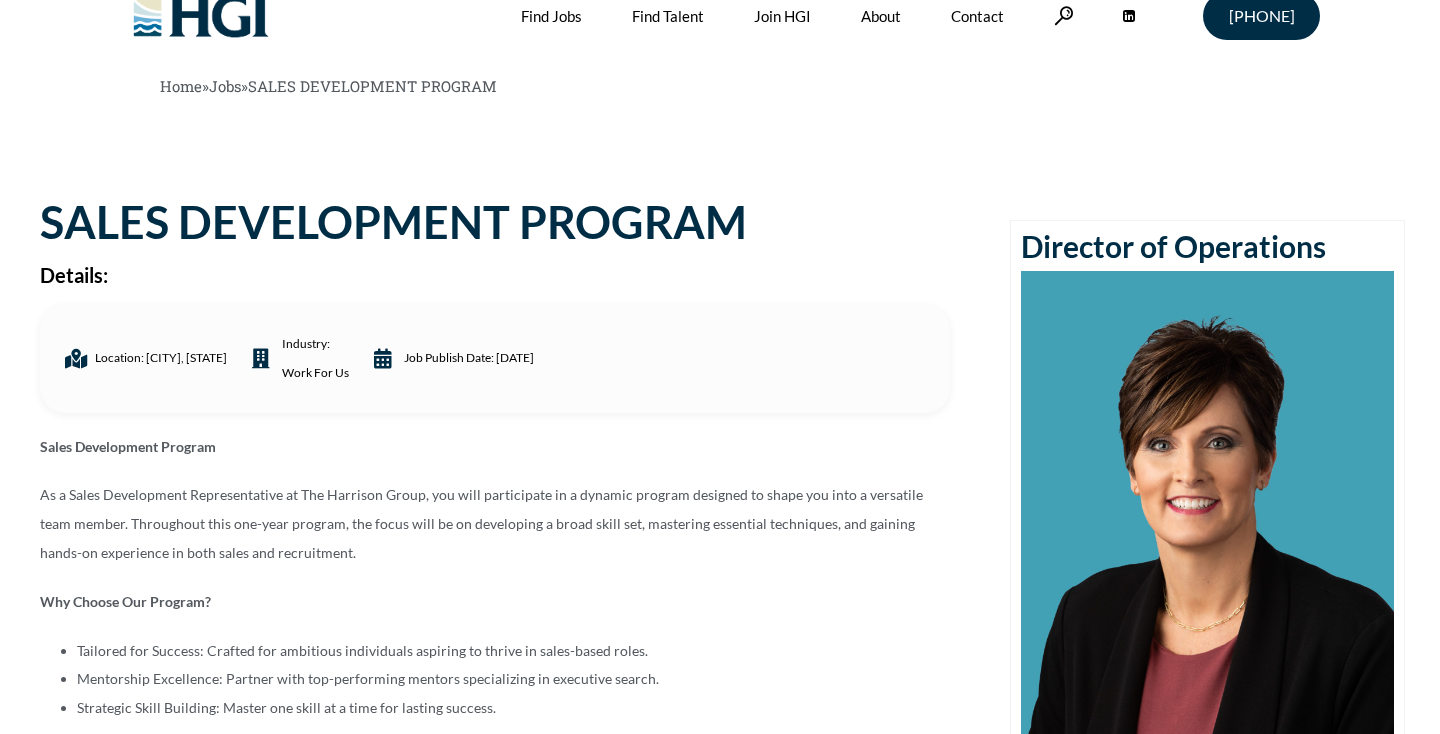 scroll, scrollTop: 0, scrollLeft: 0, axis: both 